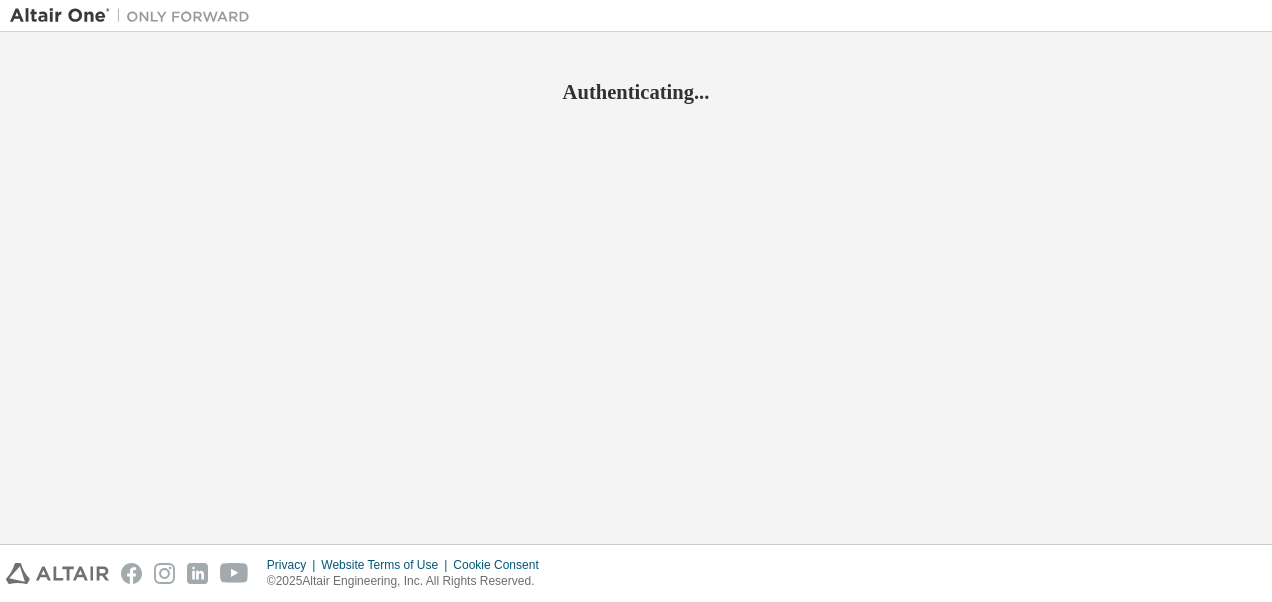 scroll, scrollTop: 0, scrollLeft: 0, axis: both 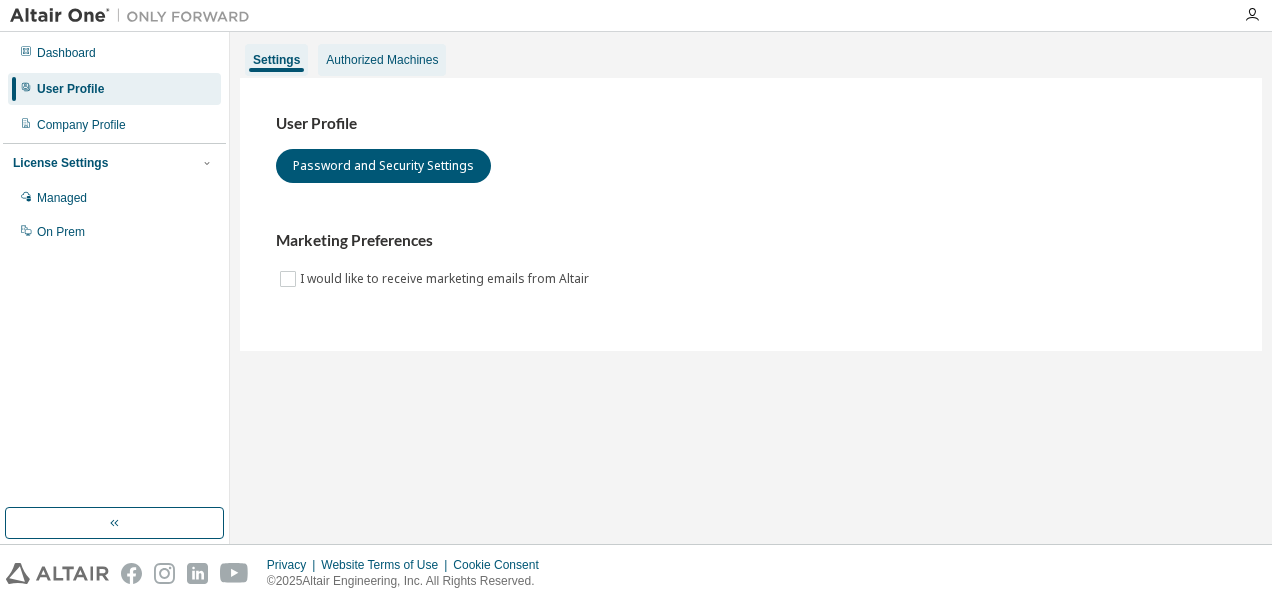 click on "Authorized Machines" at bounding box center (382, 60) 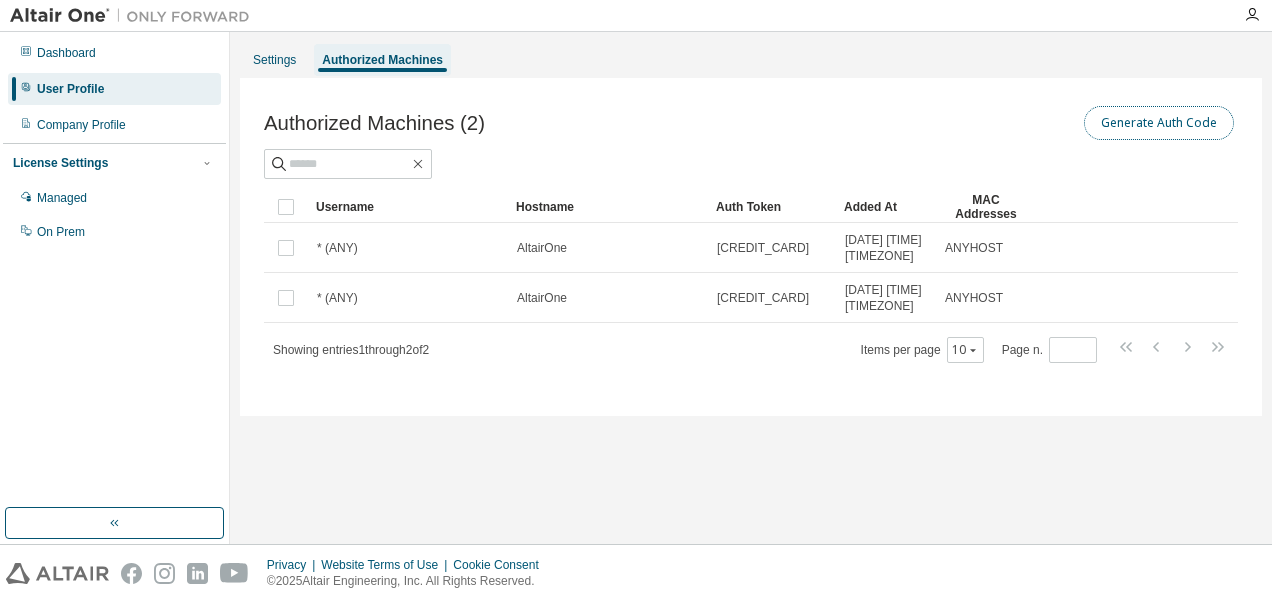 click on "Generate Auth Code" at bounding box center [1159, 123] 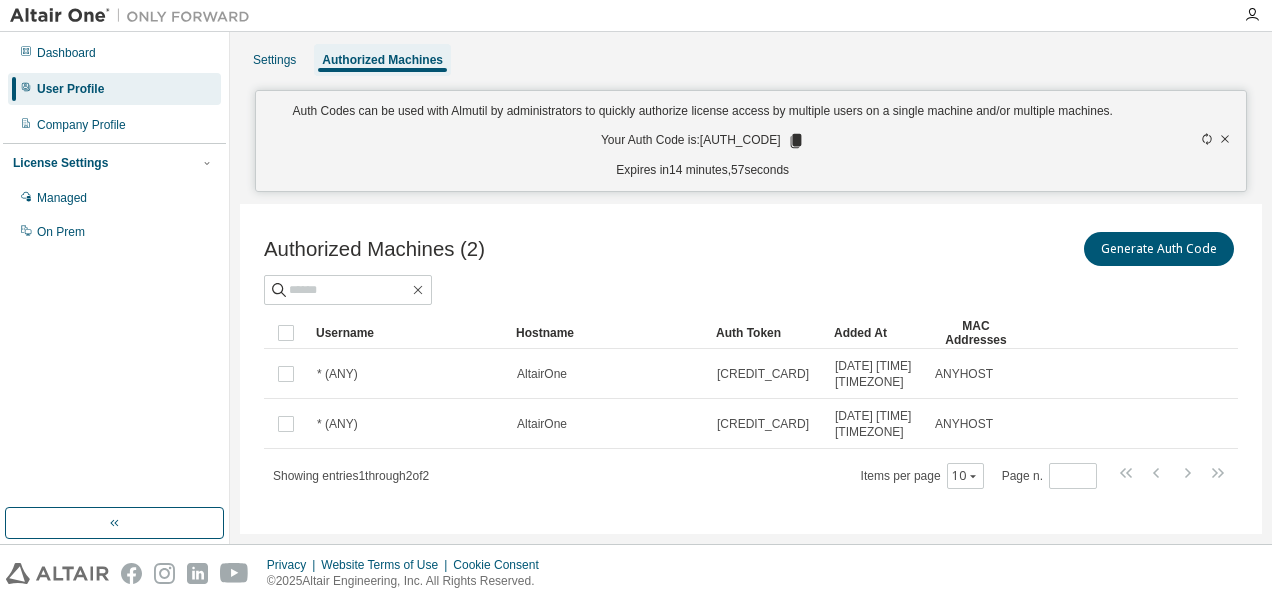 click on "Your Auth Code is:  [AUTH_CODE]" at bounding box center [703, 141] 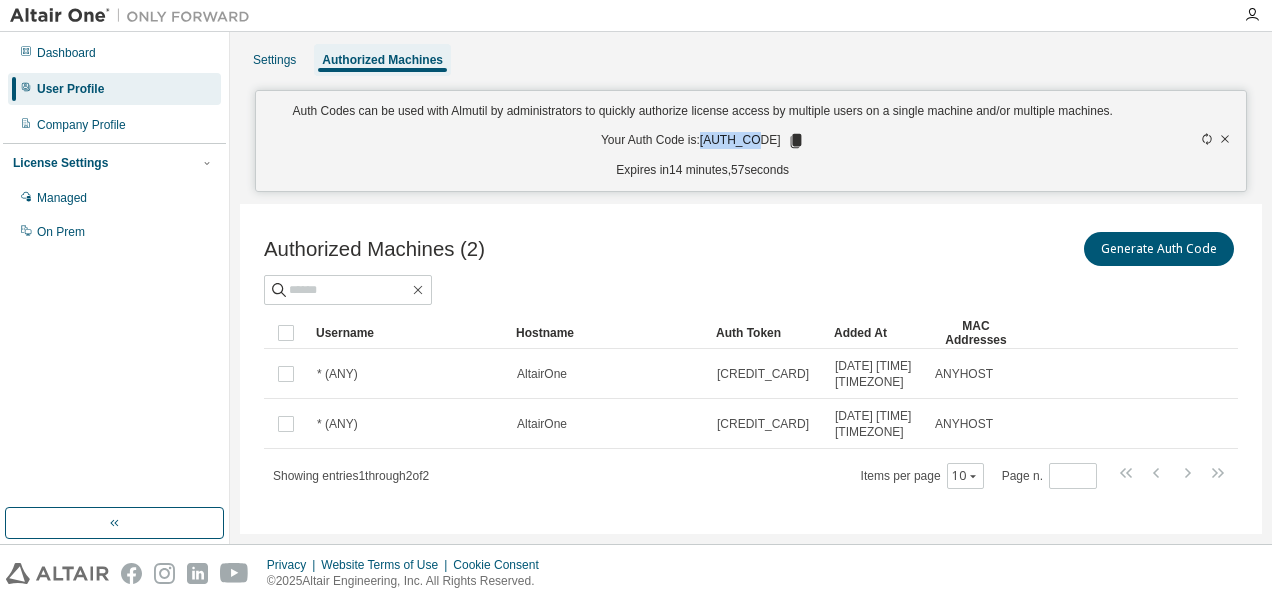 click on "Your Auth Code is:  [AUTH_CODE]" at bounding box center [703, 141] 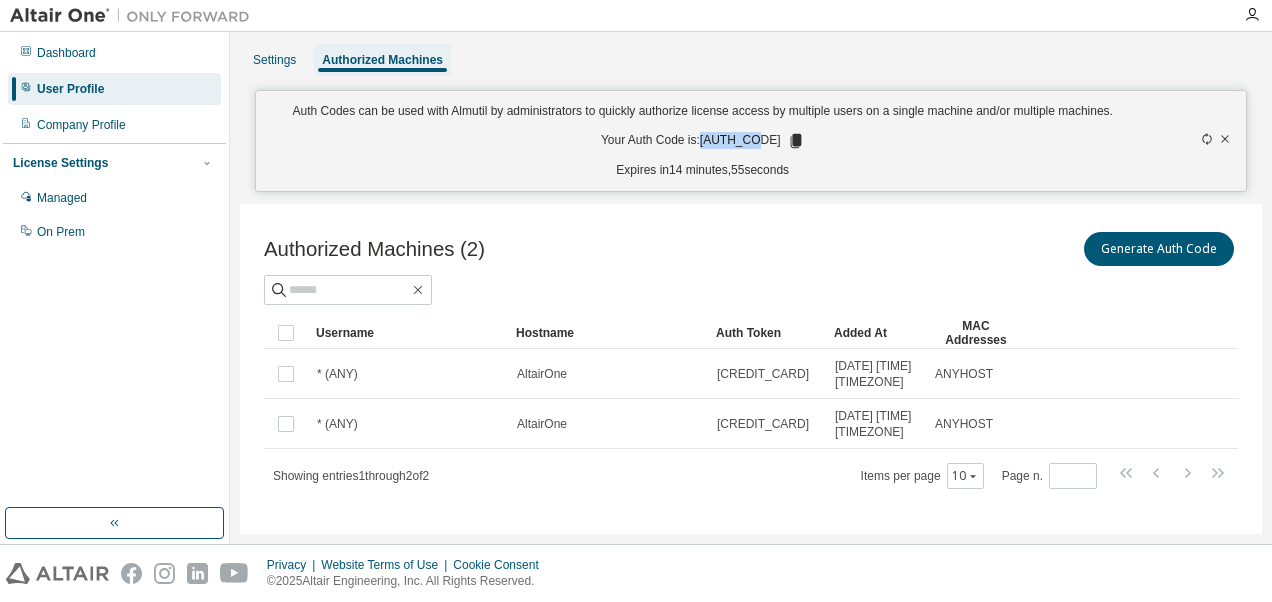 copy on "[AUTH_CODE]" 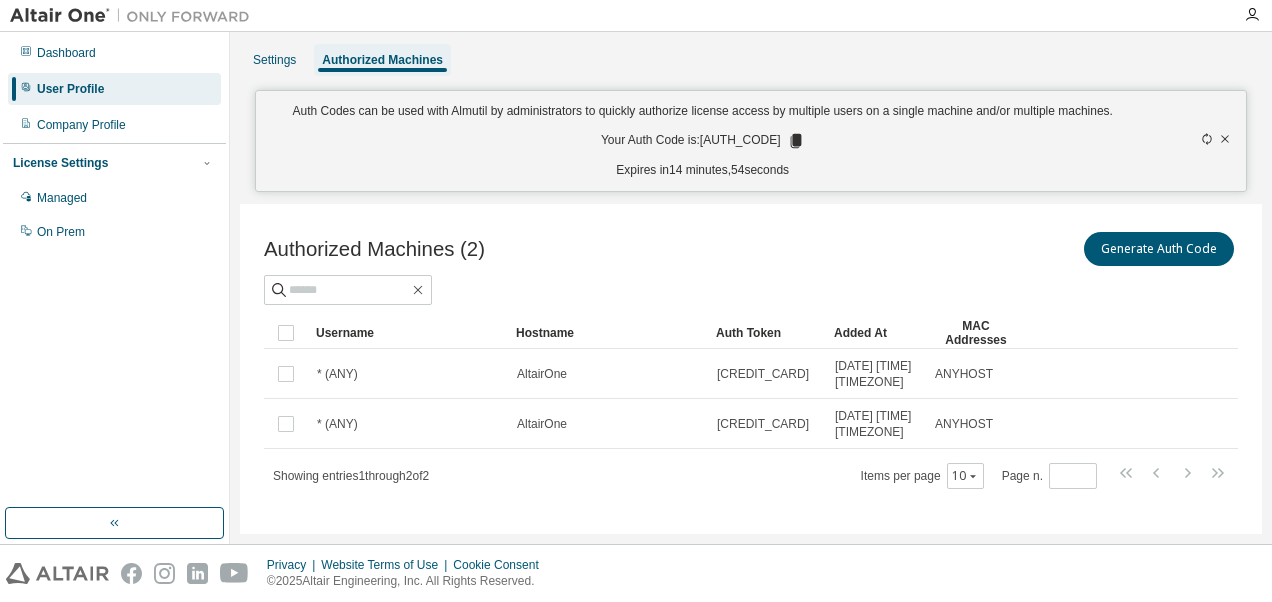 click 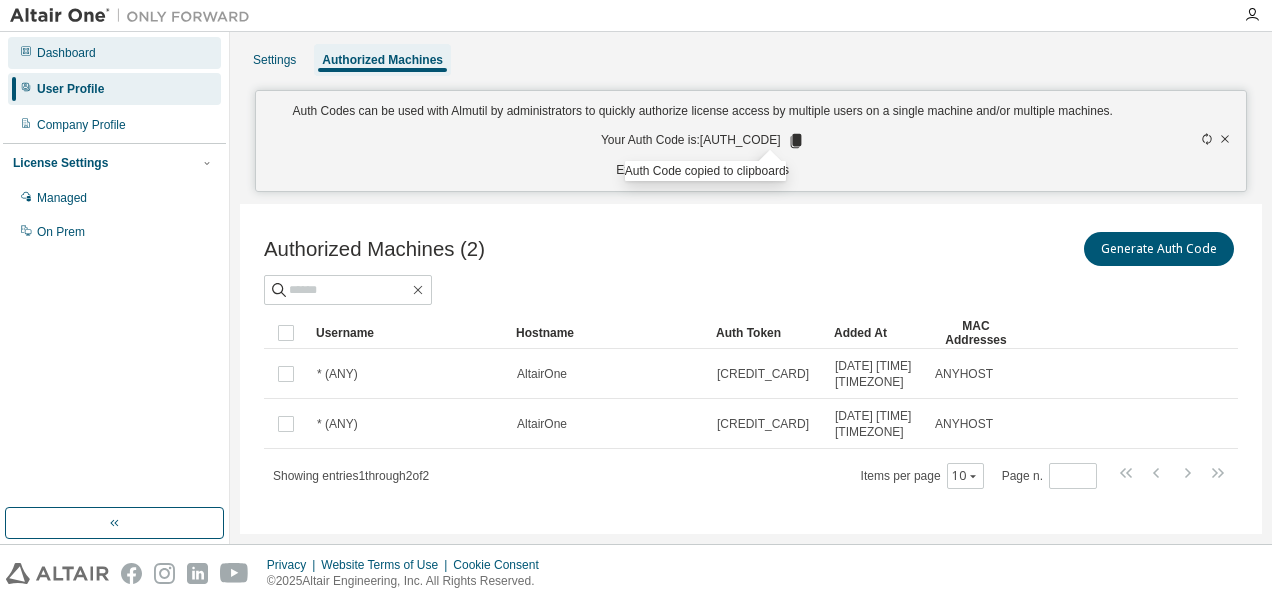 click on "Dashboard" at bounding box center (66, 53) 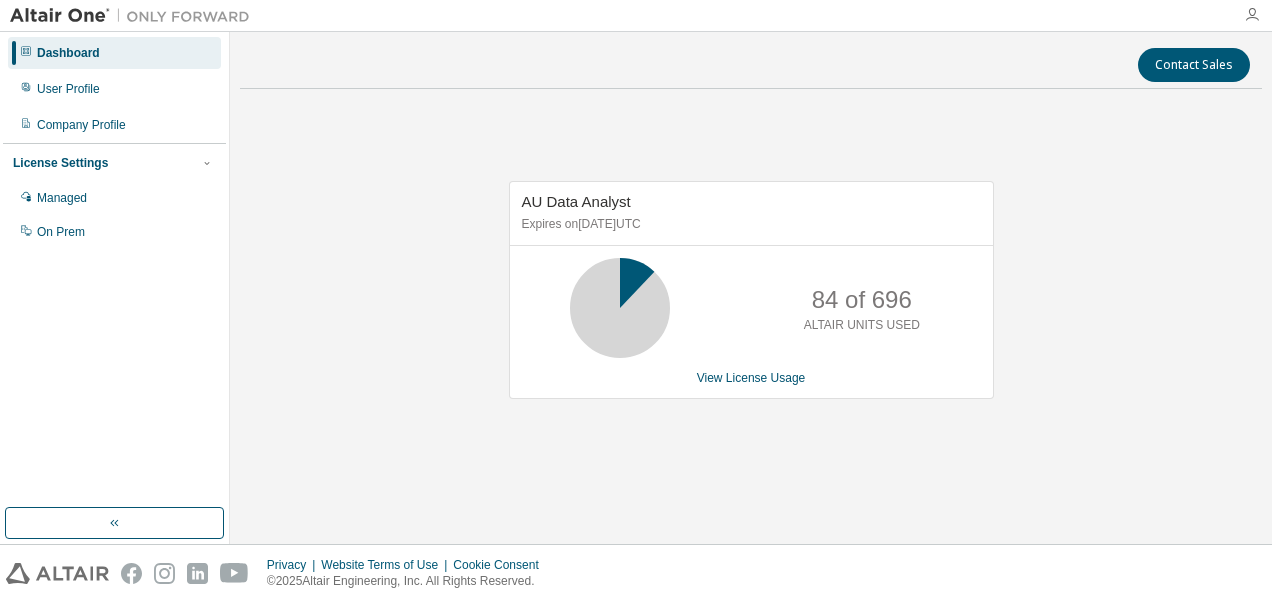 click at bounding box center [1252, 15] 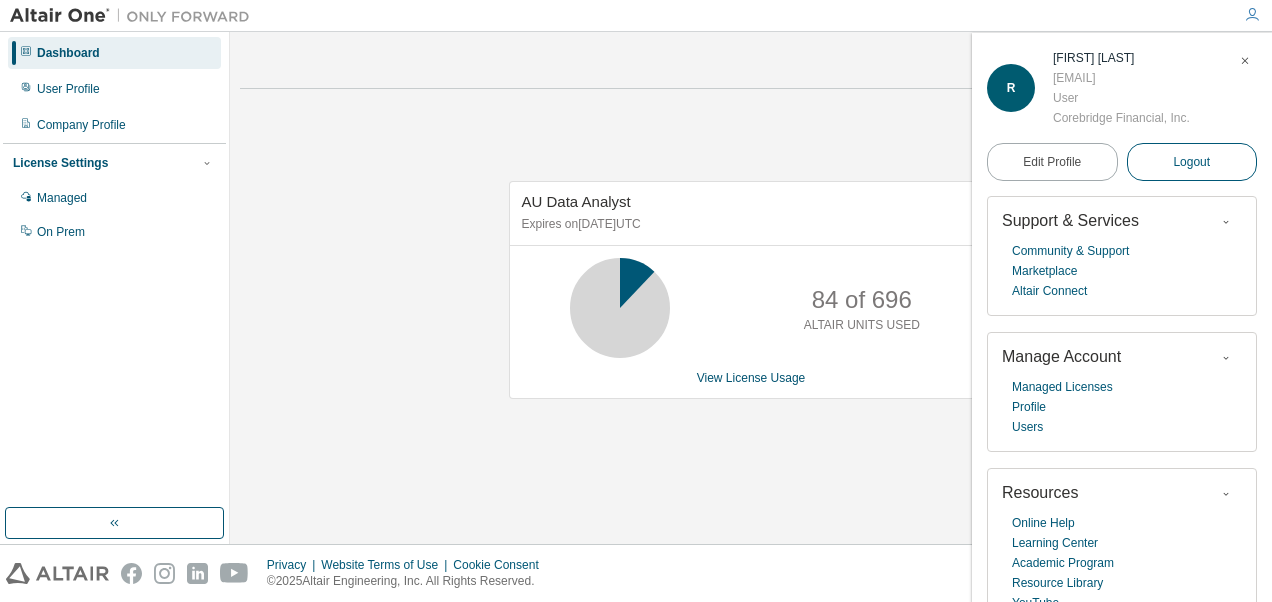 click on "Logout" at bounding box center (1192, 162) 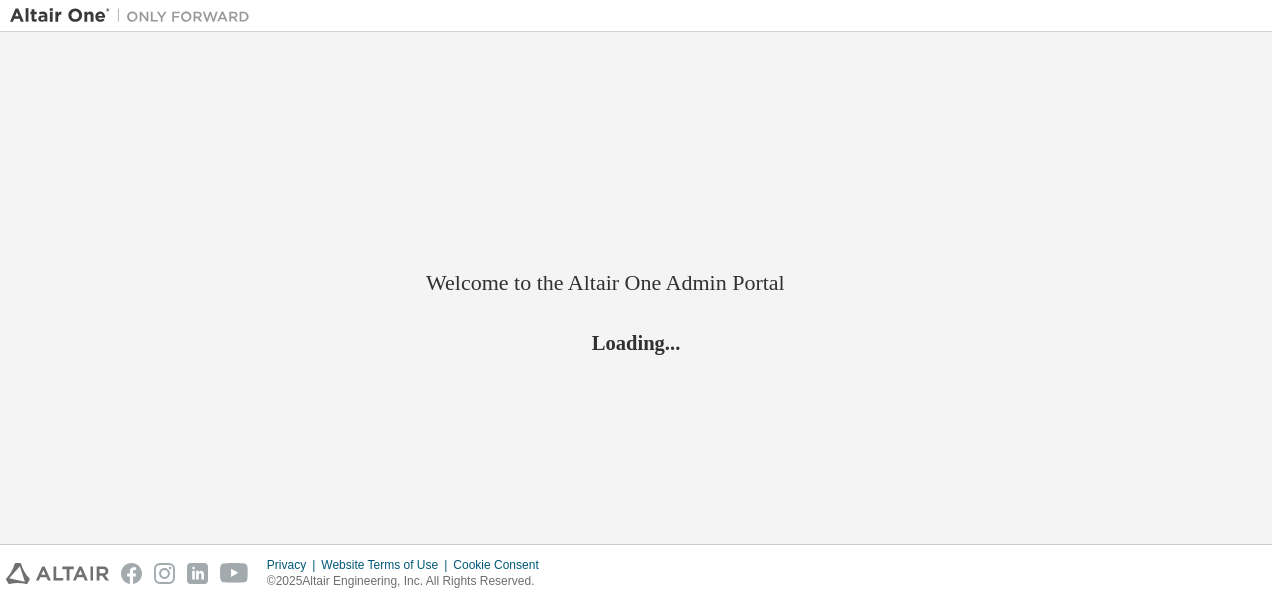 scroll, scrollTop: 0, scrollLeft: 0, axis: both 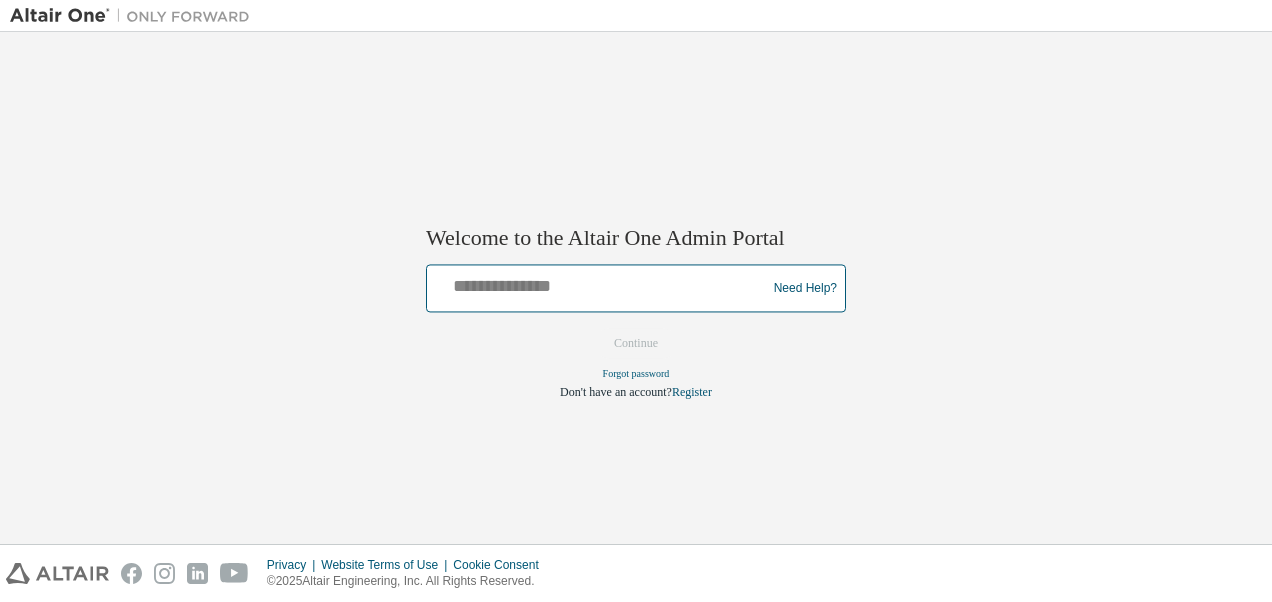 click at bounding box center (599, 284) 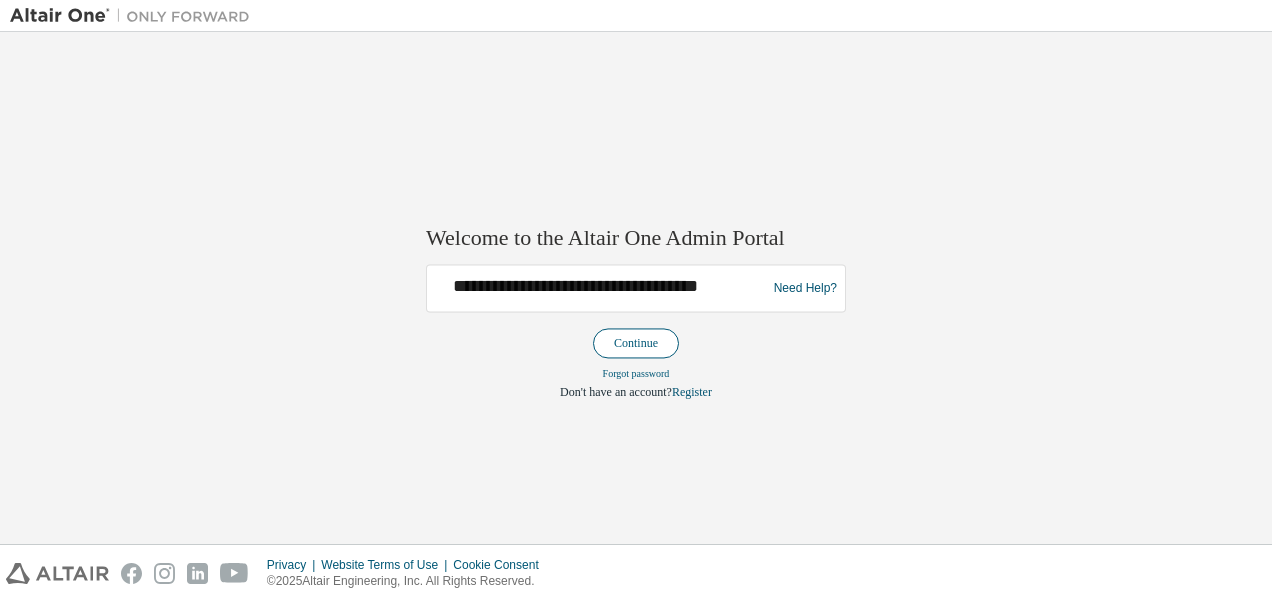 click on "Continue" at bounding box center (636, 344) 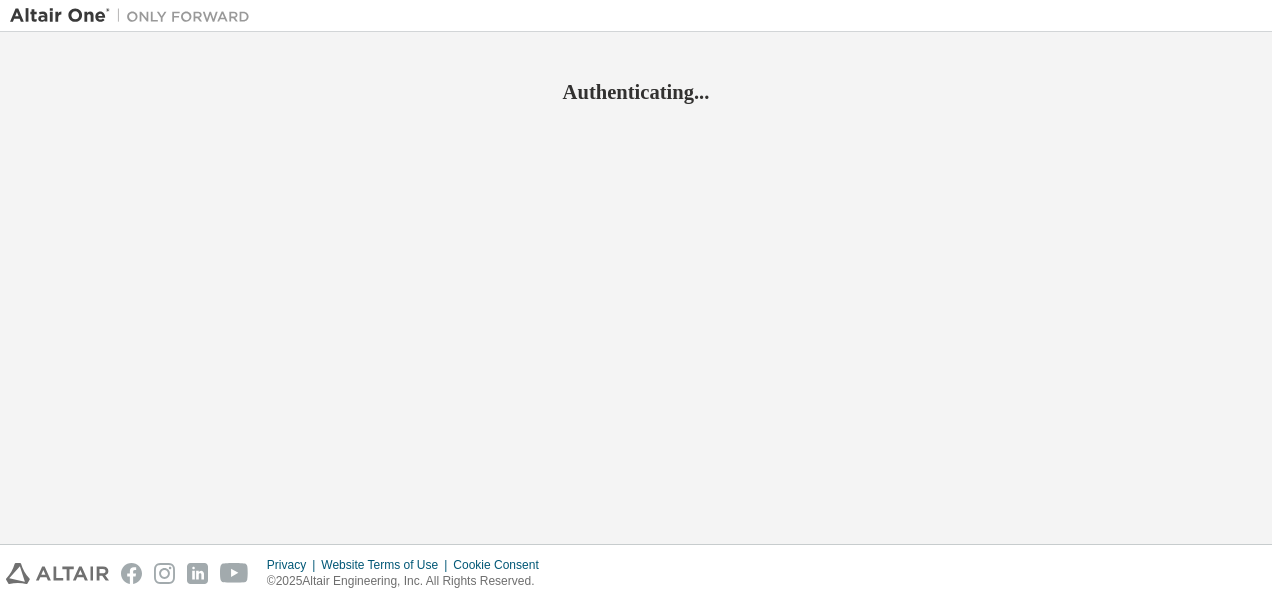 scroll, scrollTop: 0, scrollLeft: 0, axis: both 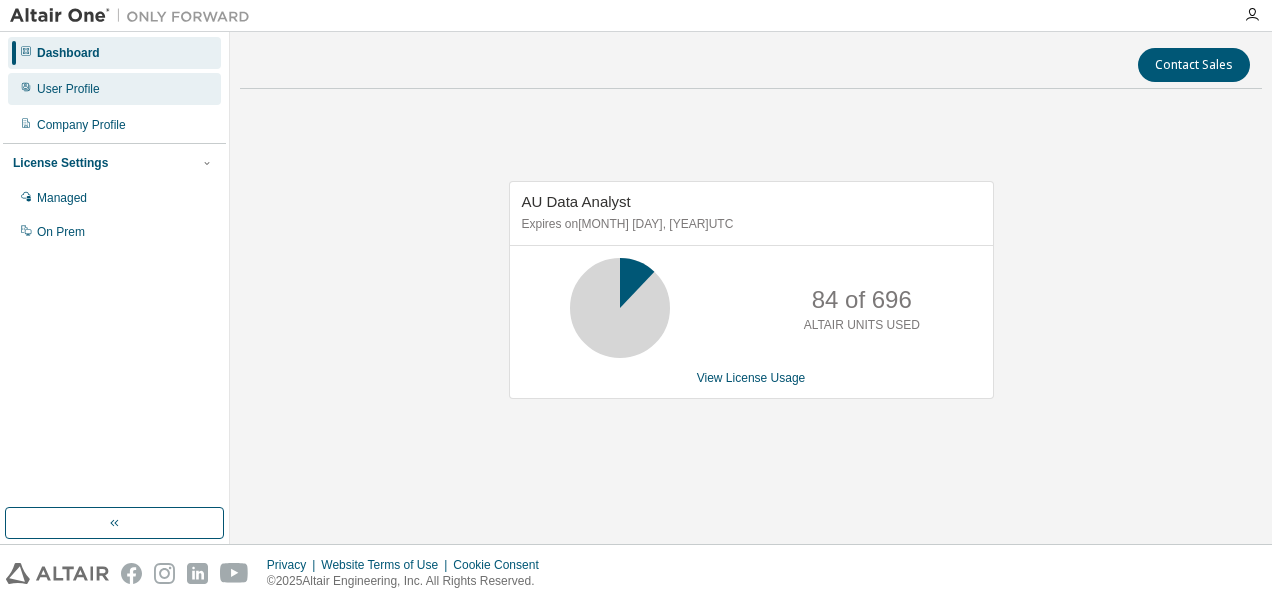 click on "User Profile" at bounding box center [68, 89] 